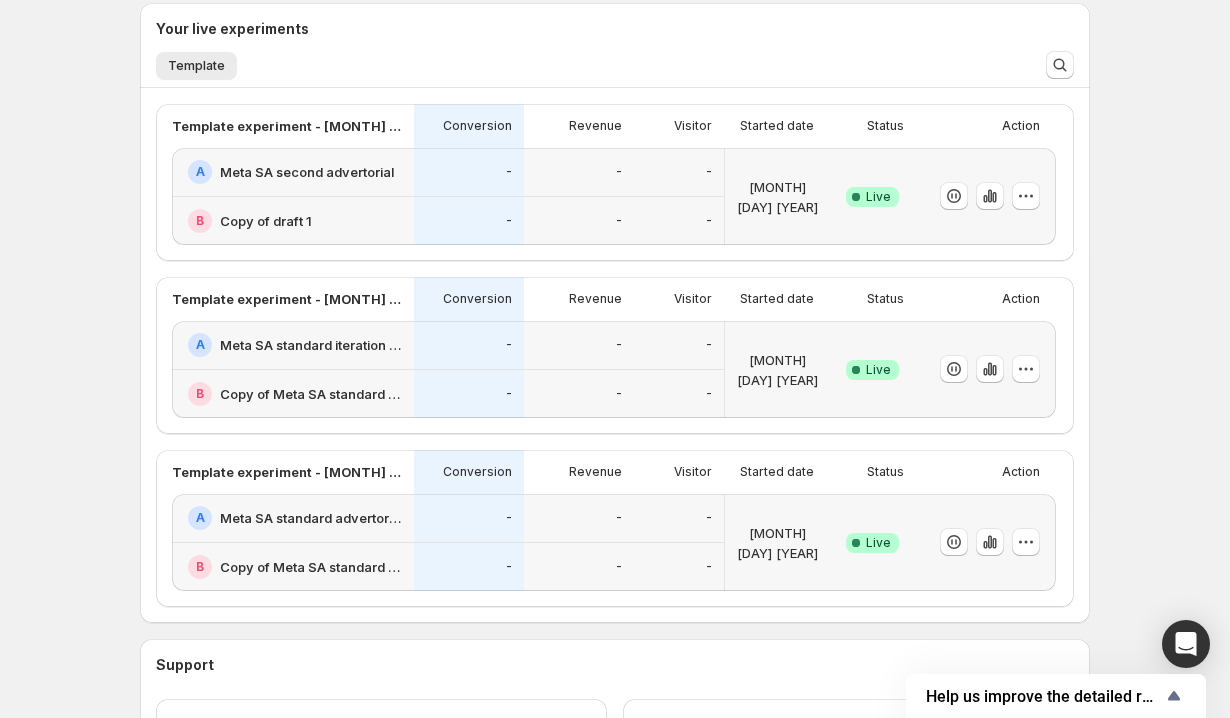 scroll, scrollTop: 469, scrollLeft: 0, axis: vertical 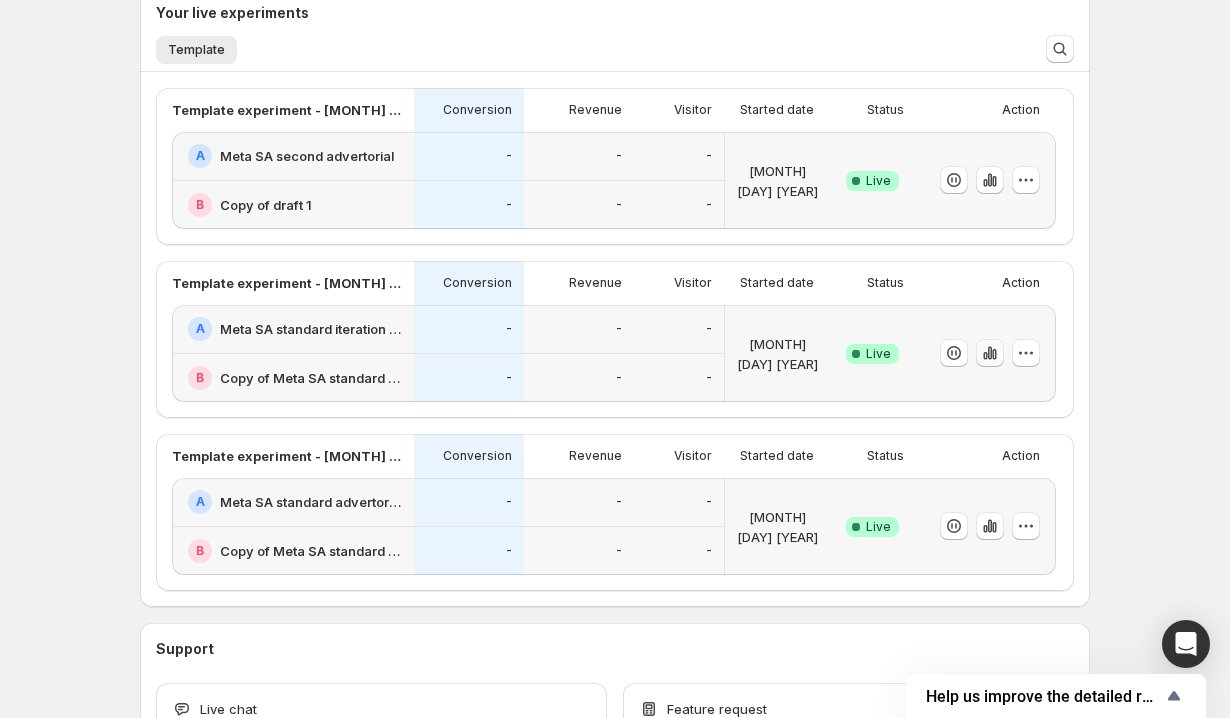 click 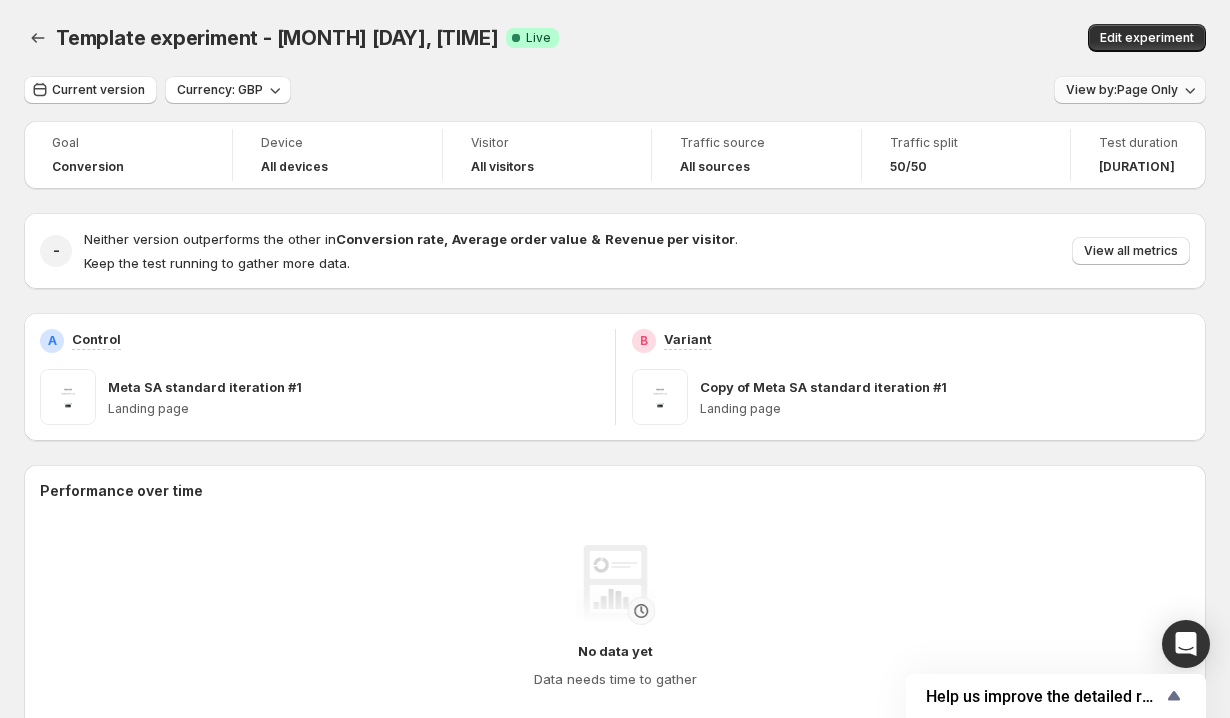 click on "View by:  Page Only" at bounding box center (1122, 90) 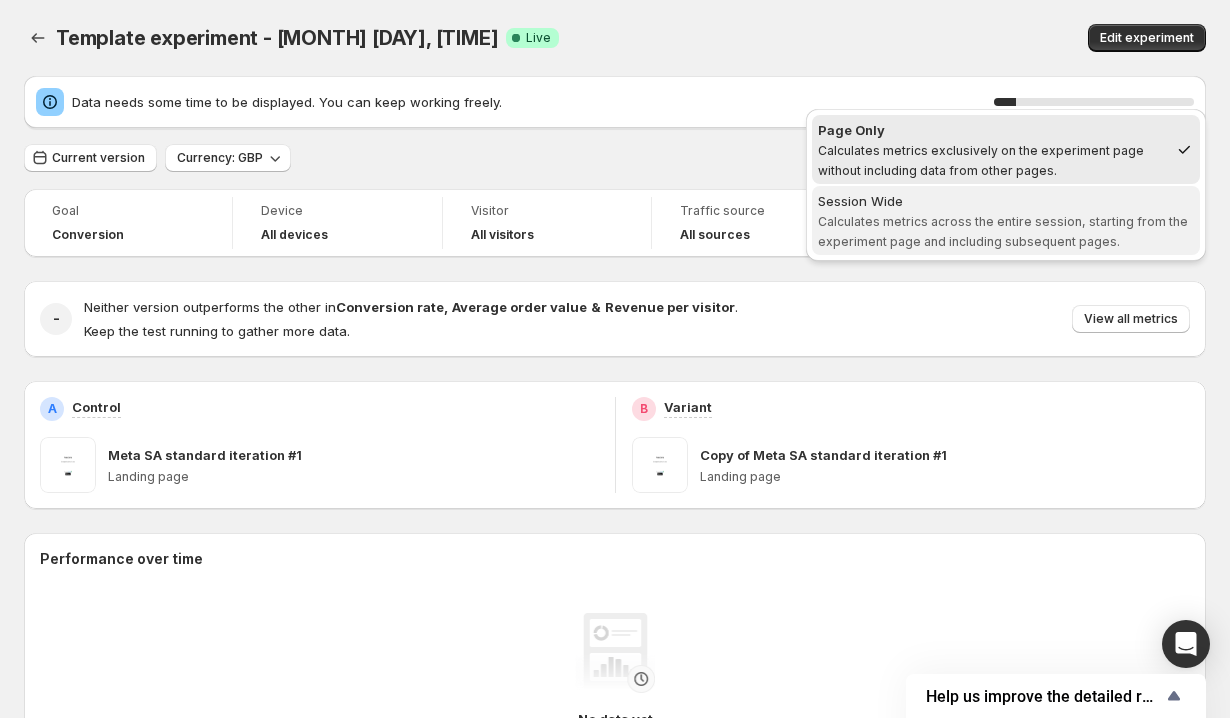 click on "Calculates metrics across the entire session, starting from the experiment page and including subsequent pages." at bounding box center [1003, 231] 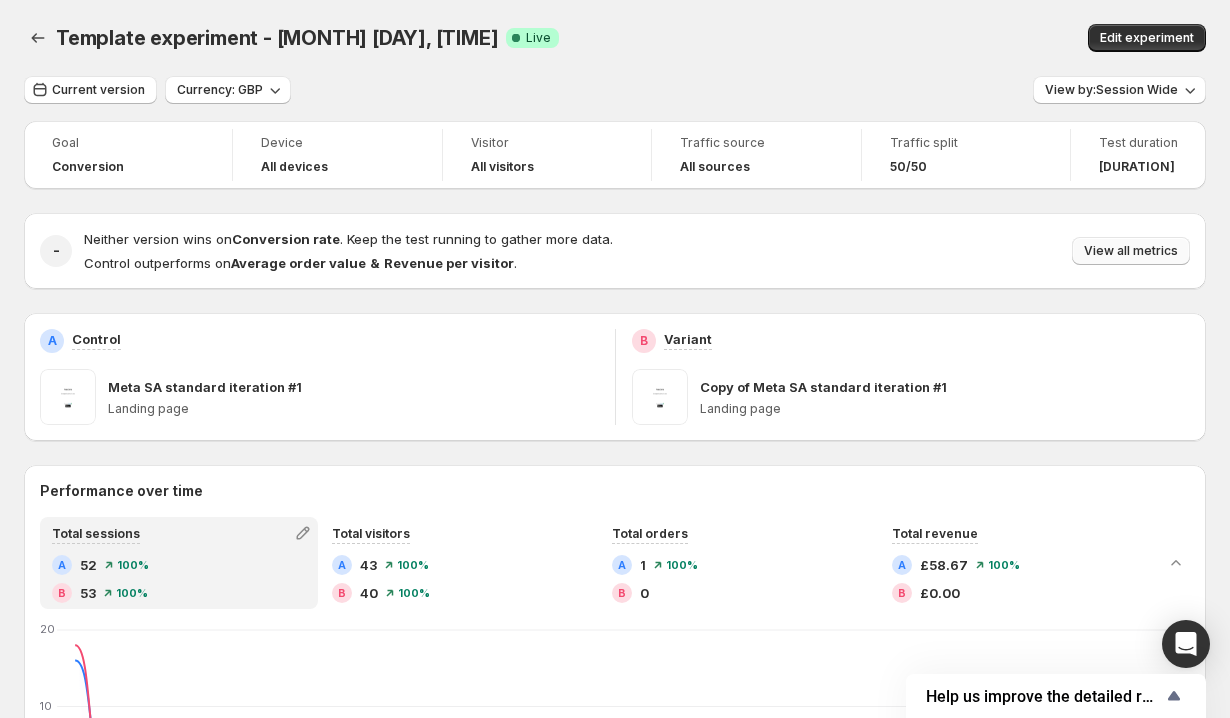 click on "View all metrics" at bounding box center [1131, 251] 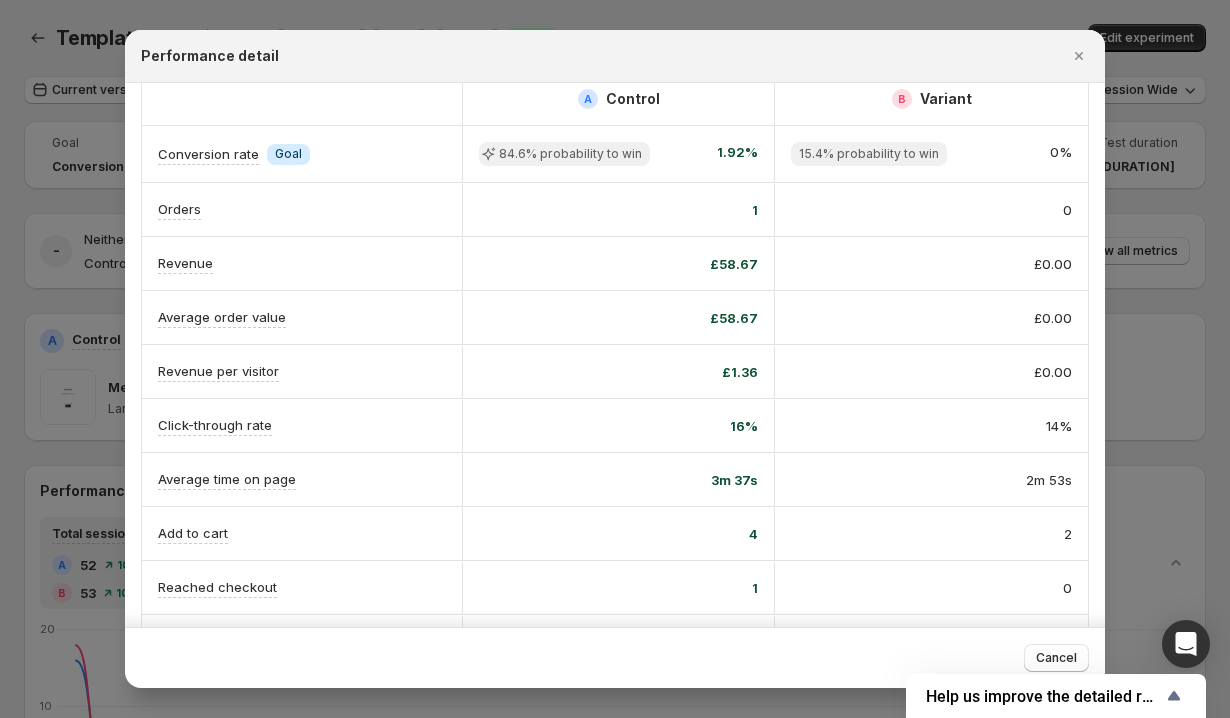 scroll, scrollTop: 0, scrollLeft: 0, axis: both 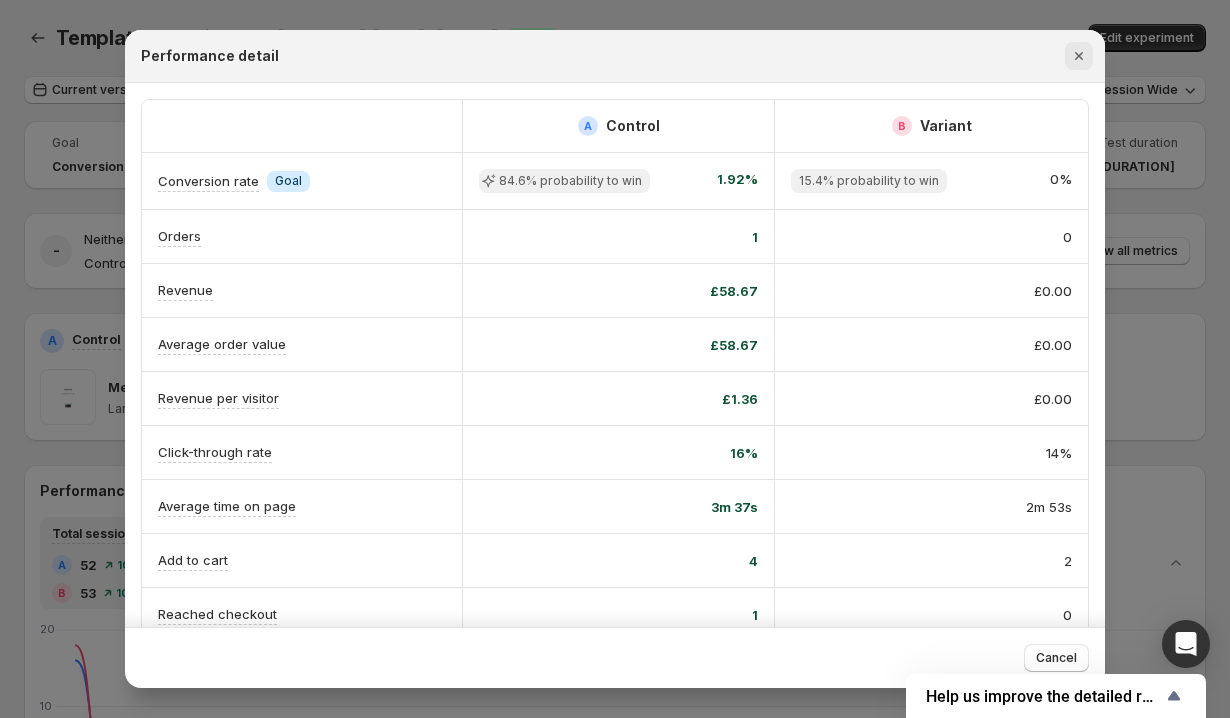 click 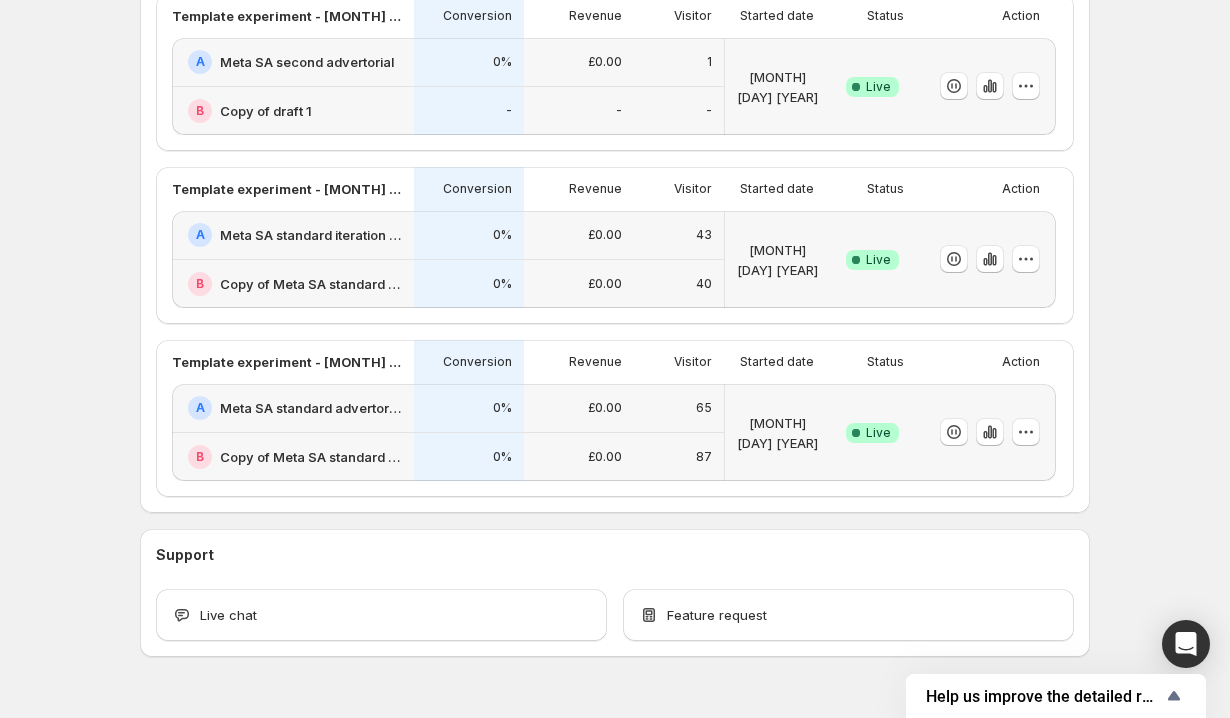 scroll, scrollTop: 570, scrollLeft: 0, axis: vertical 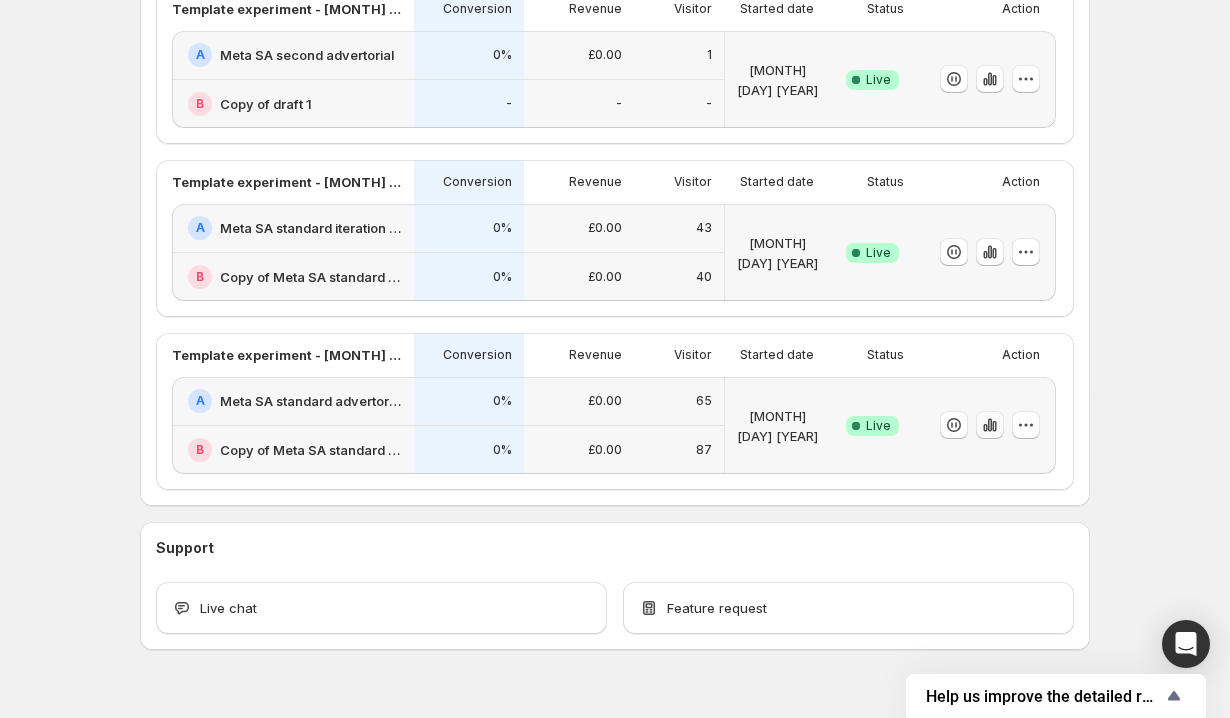 click 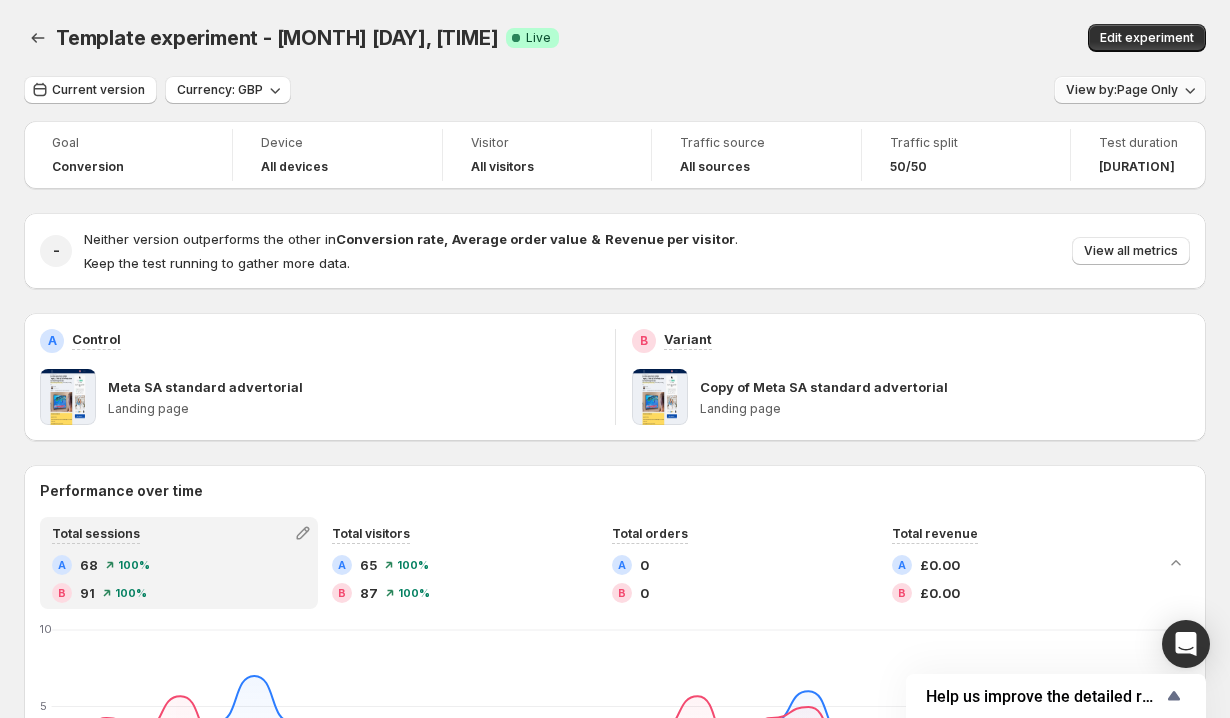 click on "View by:  Page Only" at bounding box center (1122, 90) 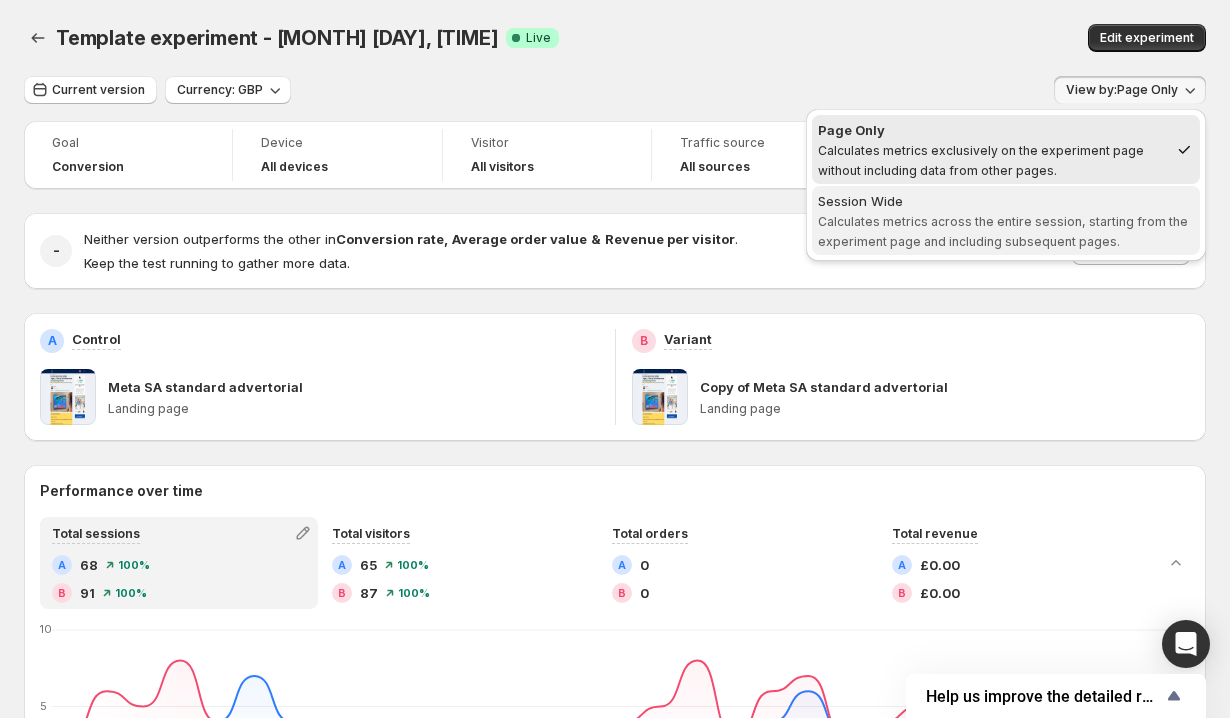 click on "Calculates metrics across the entire session, starting from the experiment page and including subsequent pages." at bounding box center [1003, 231] 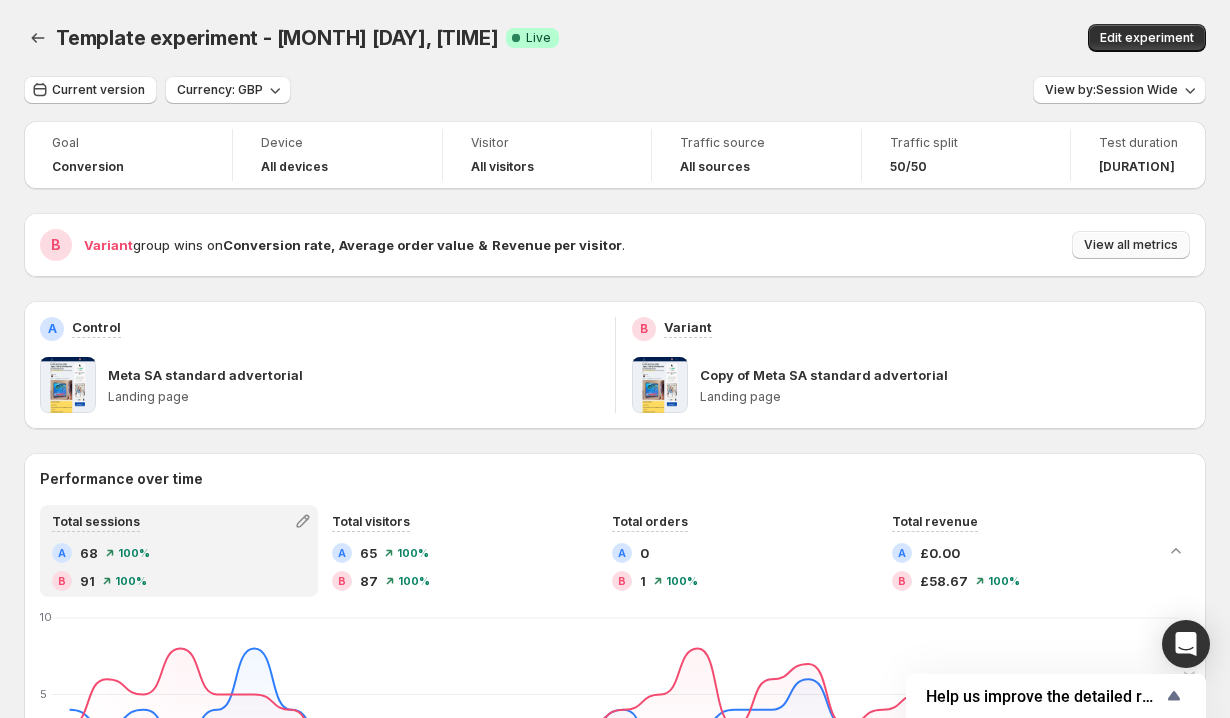 click on "View all metrics" at bounding box center (1131, 245) 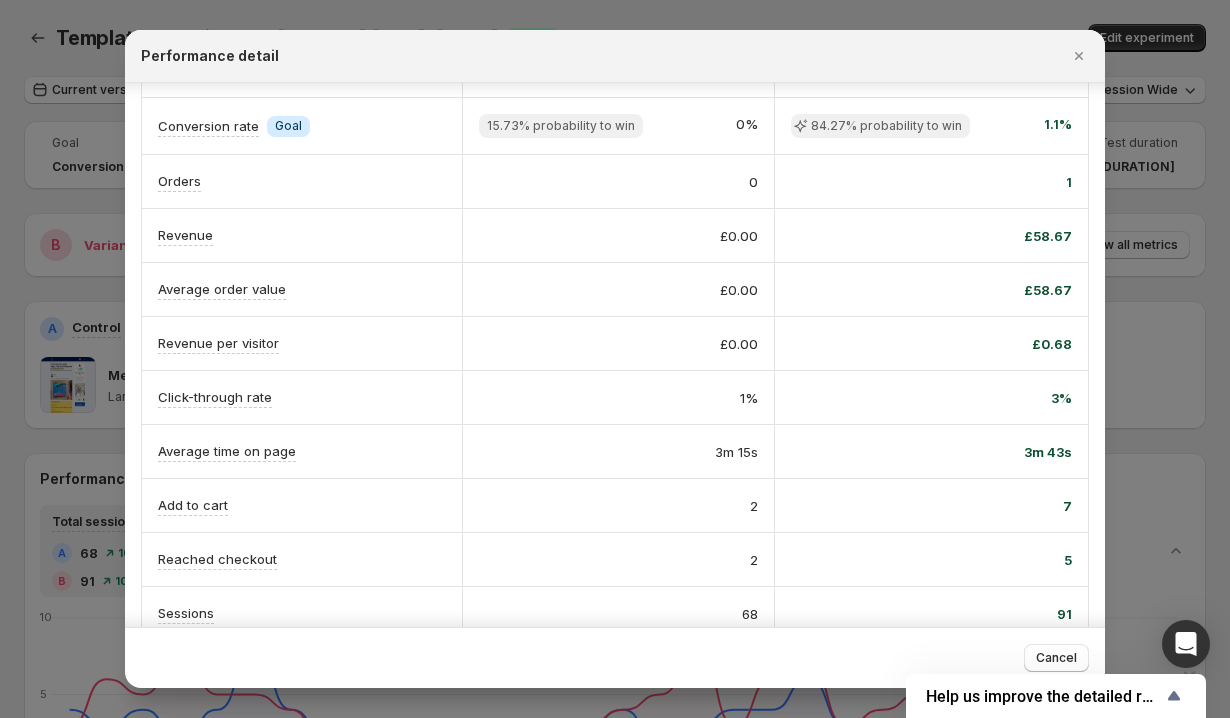 scroll, scrollTop: 20, scrollLeft: 0, axis: vertical 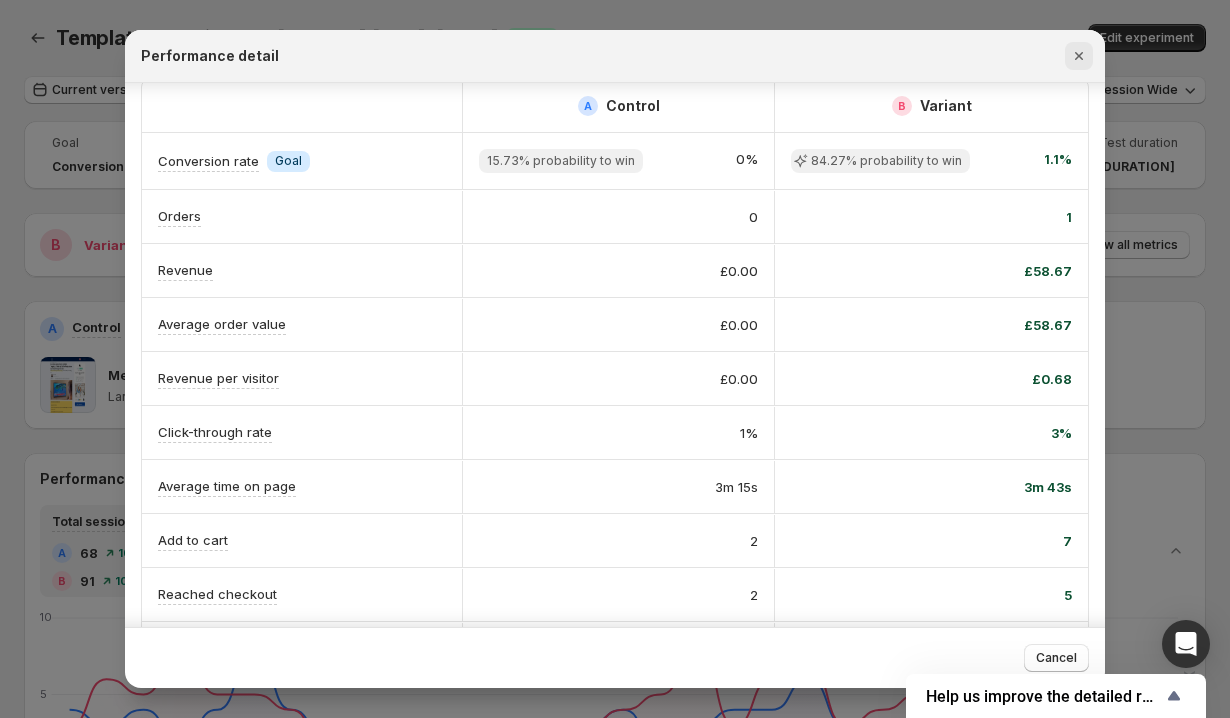 click 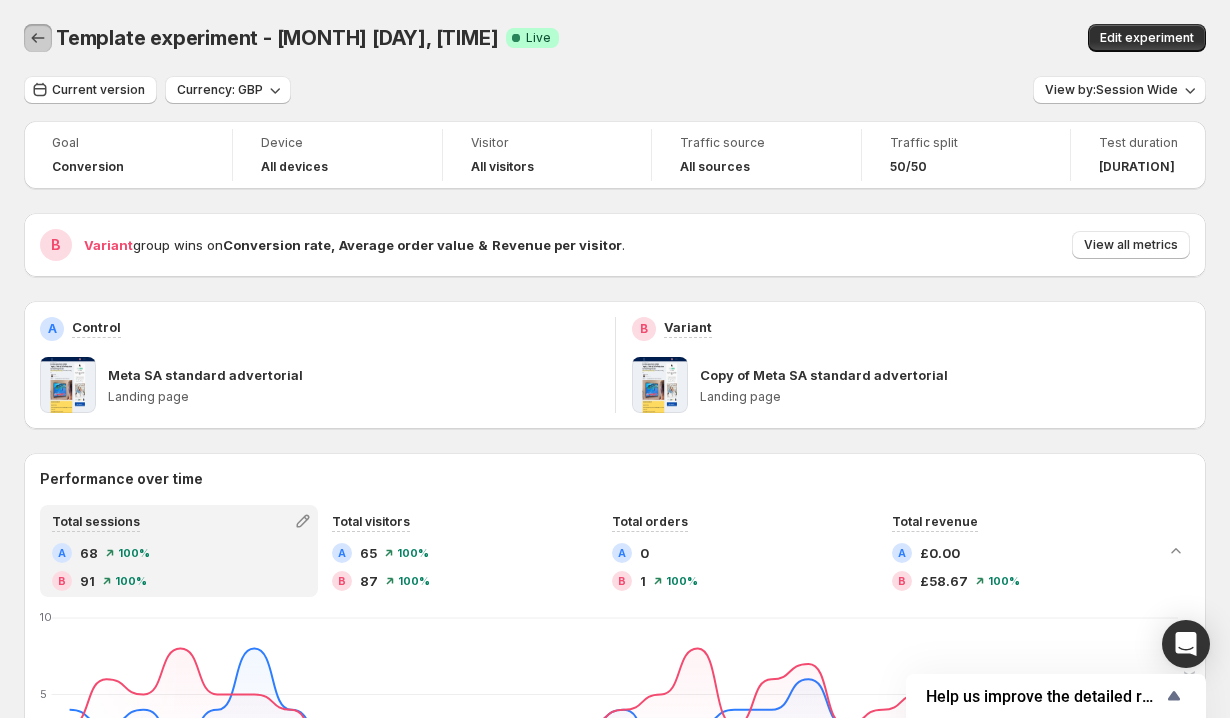 click 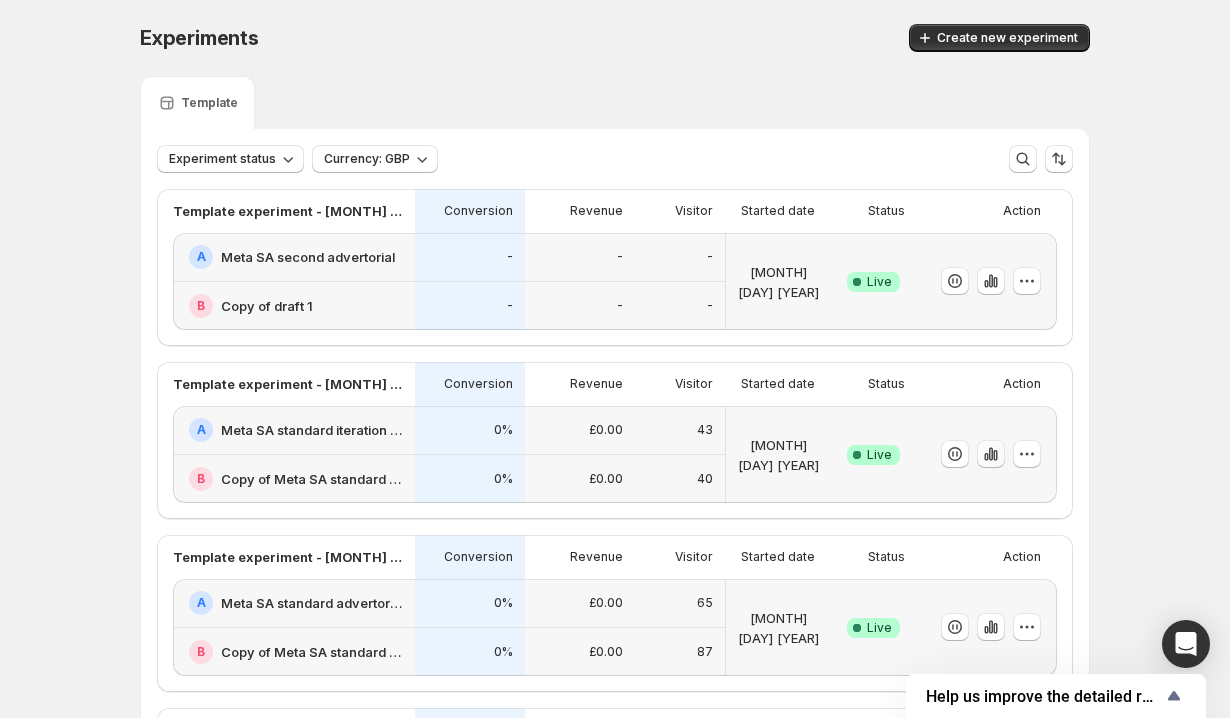 click 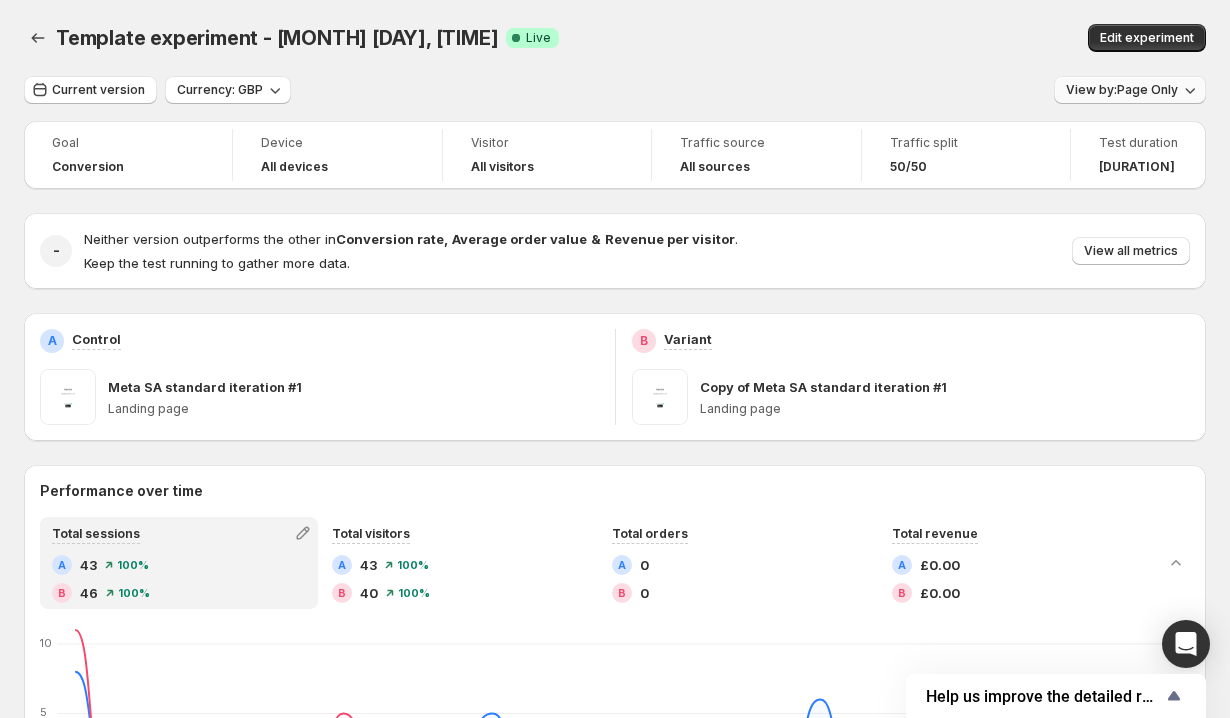 click on "View by:  Page Only" at bounding box center (1122, 90) 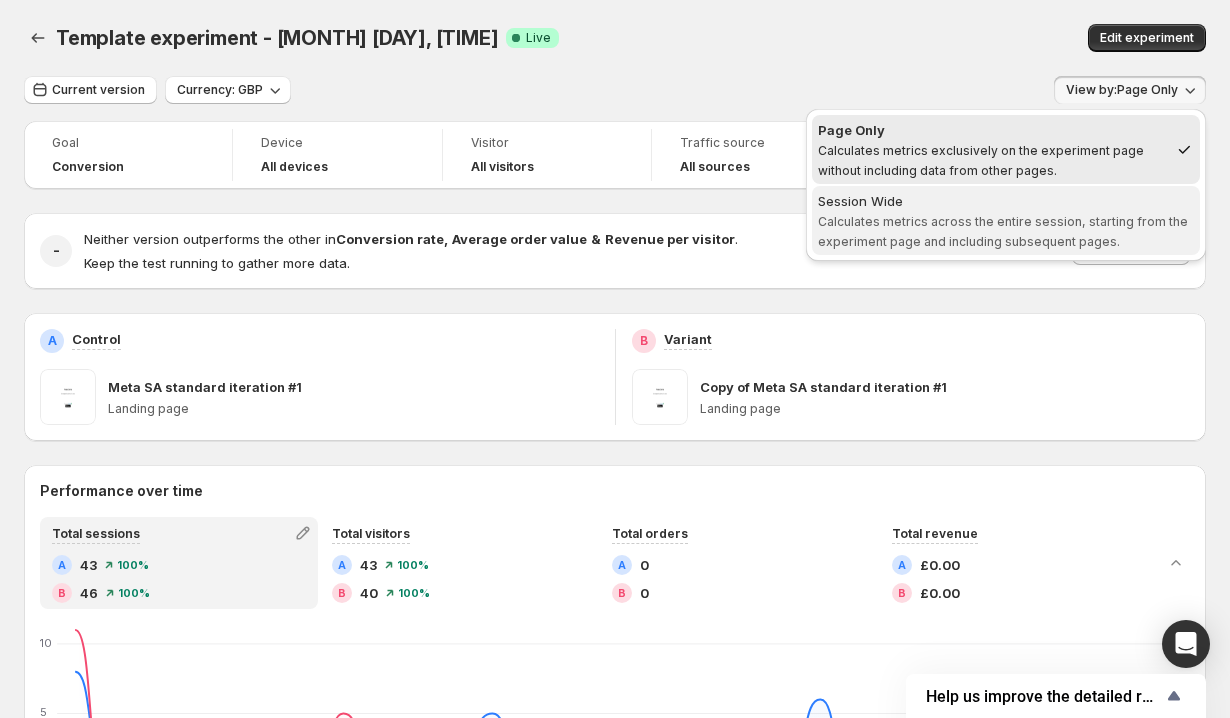 click on "Calculates metrics across the entire session, starting from the experiment page and including subsequent pages." at bounding box center (1003, 231) 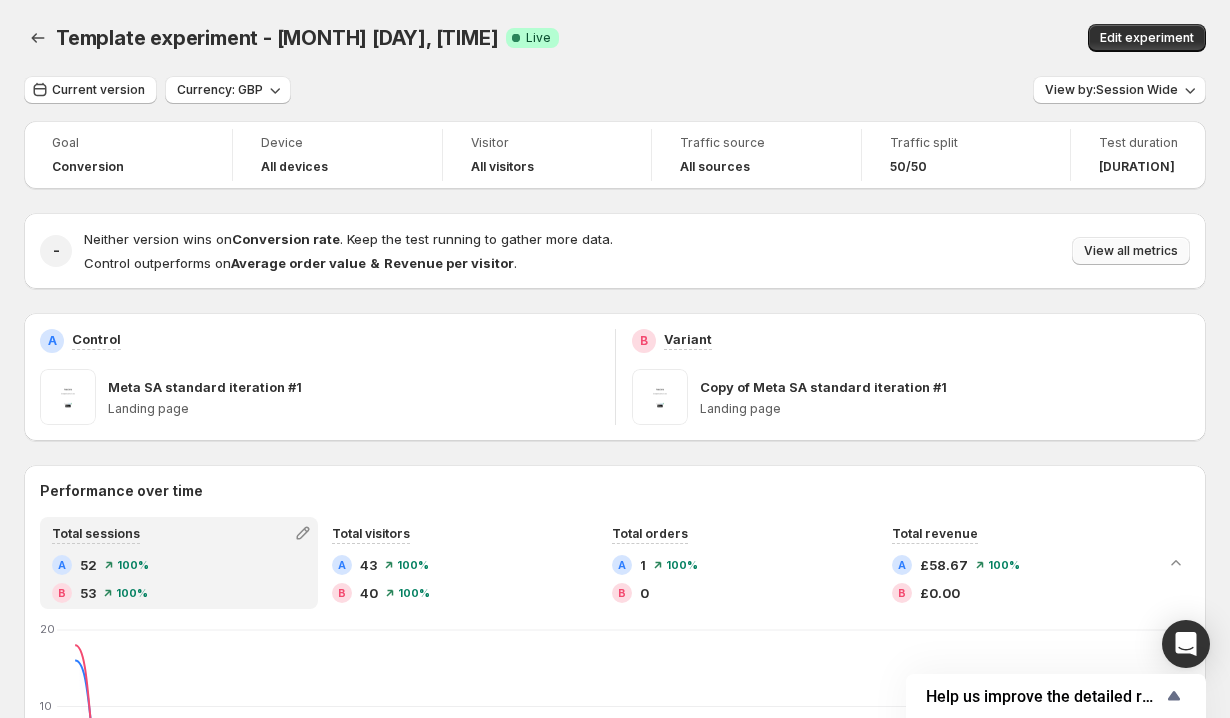 click on "View all metrics" at bounding box center (1131, 251) 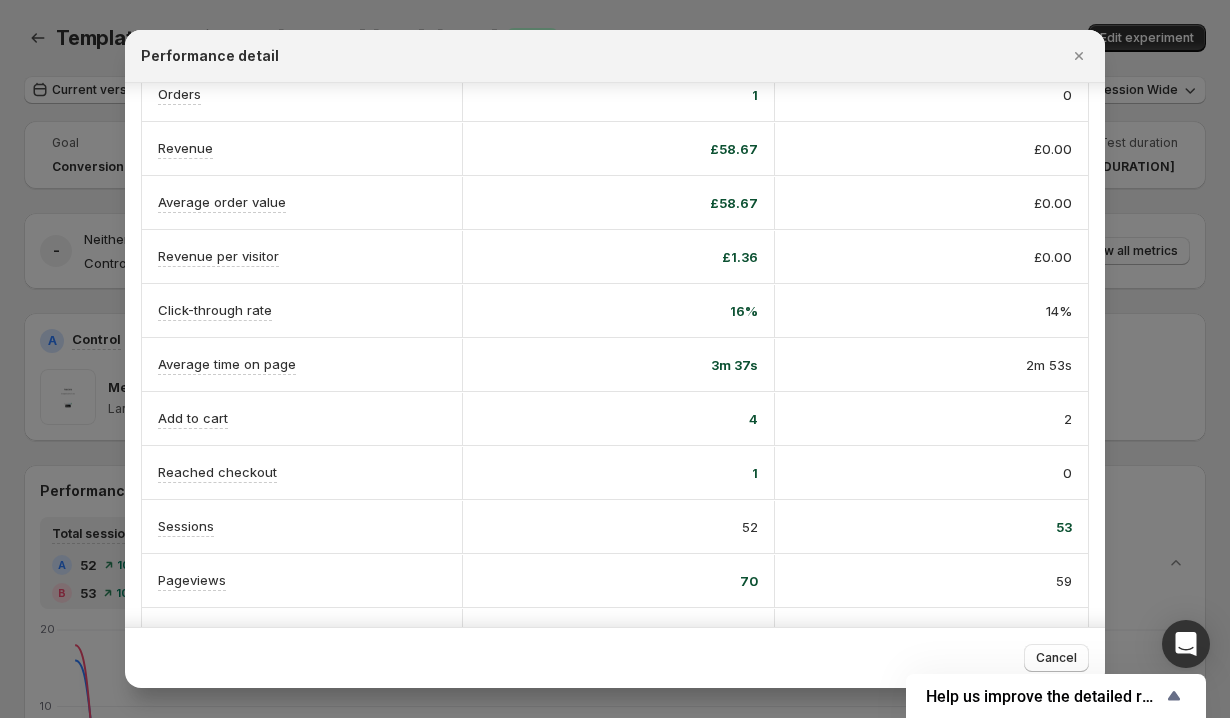 scroll, scrollTop: 146, scrollLeft: 0, axis: vertical 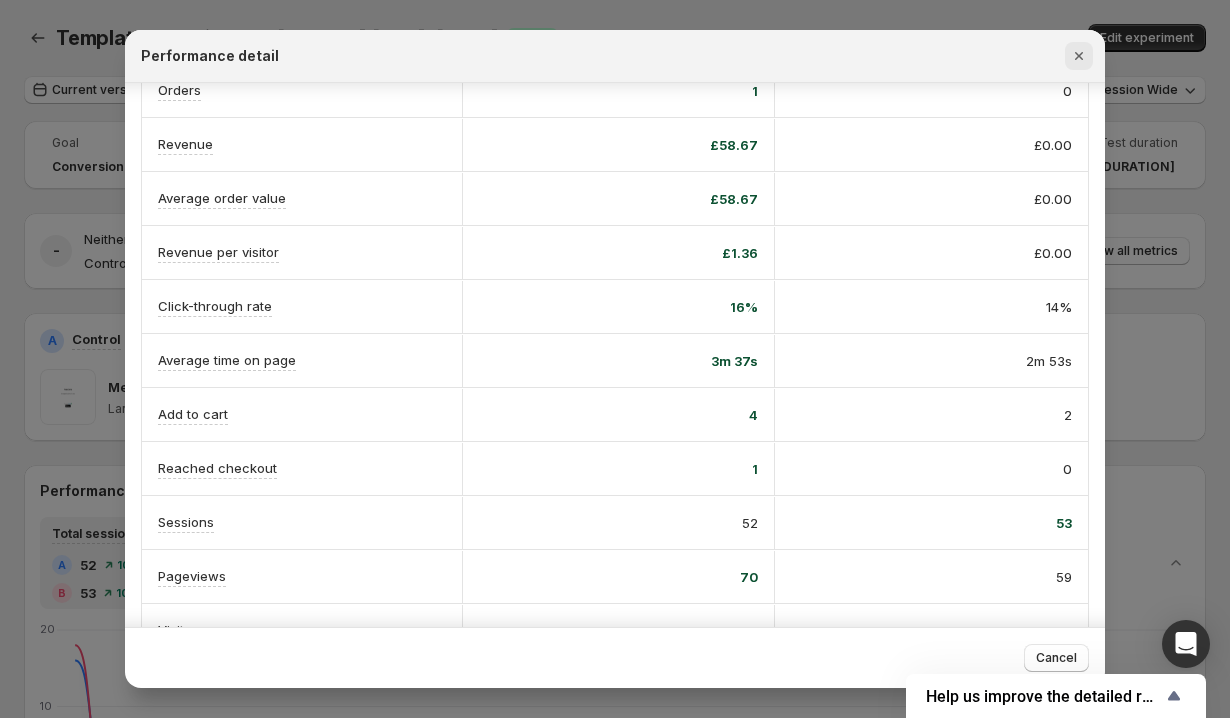 click 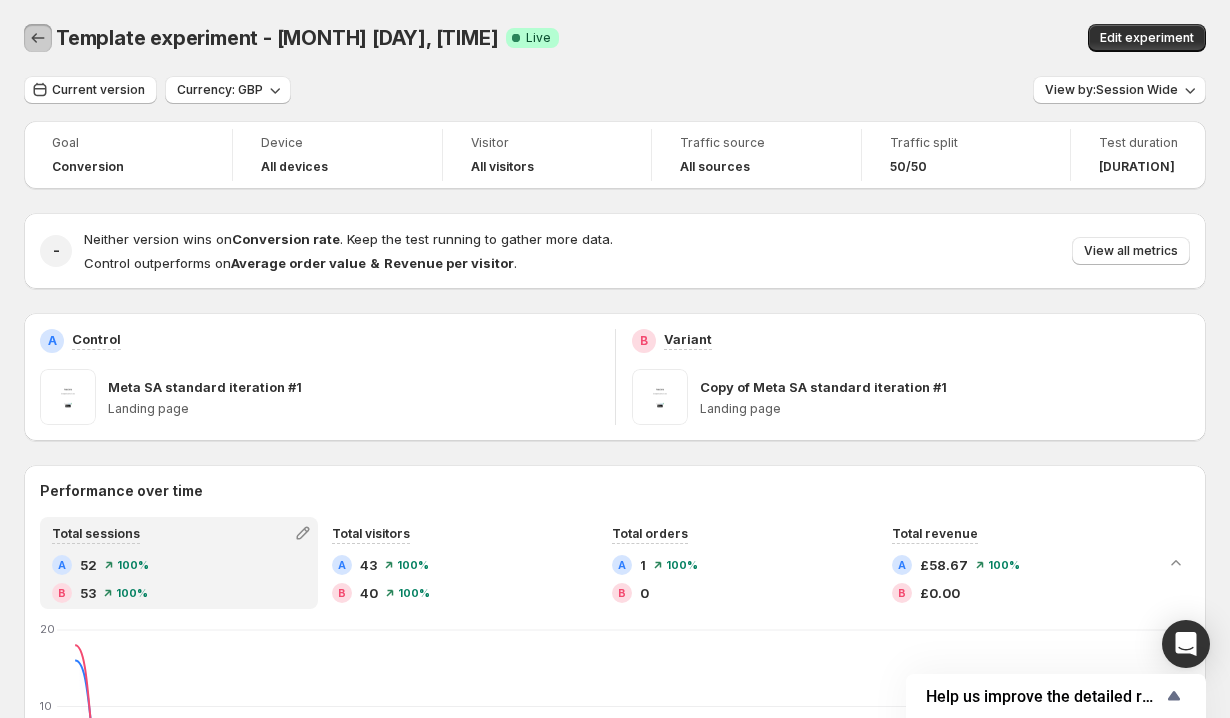 click at bounding box center [38, 38] 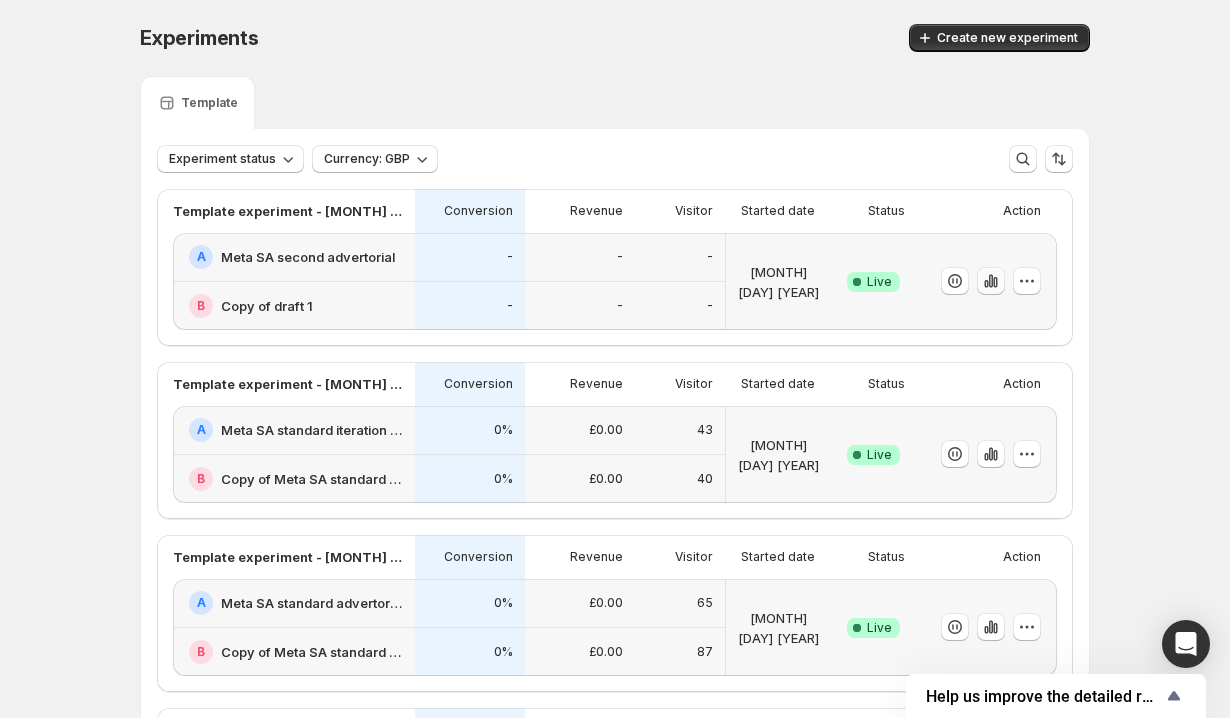 click 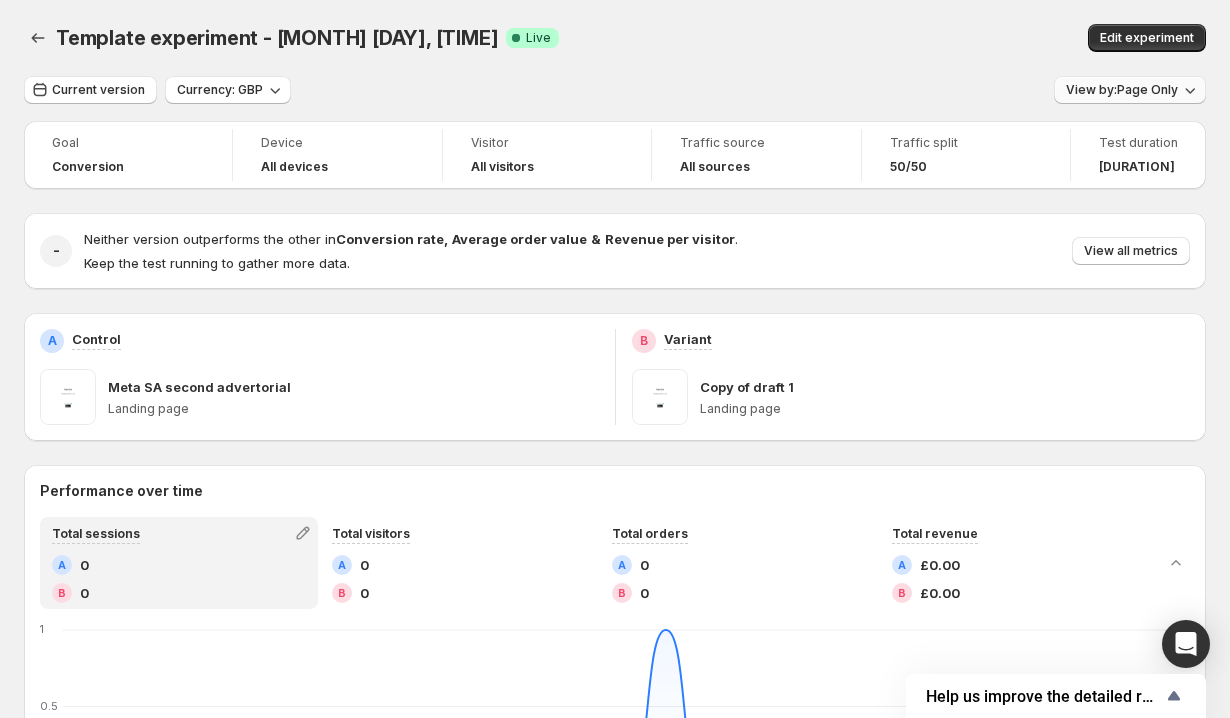 click on "View by:  Page Only" at bounding box center [1122, 90] 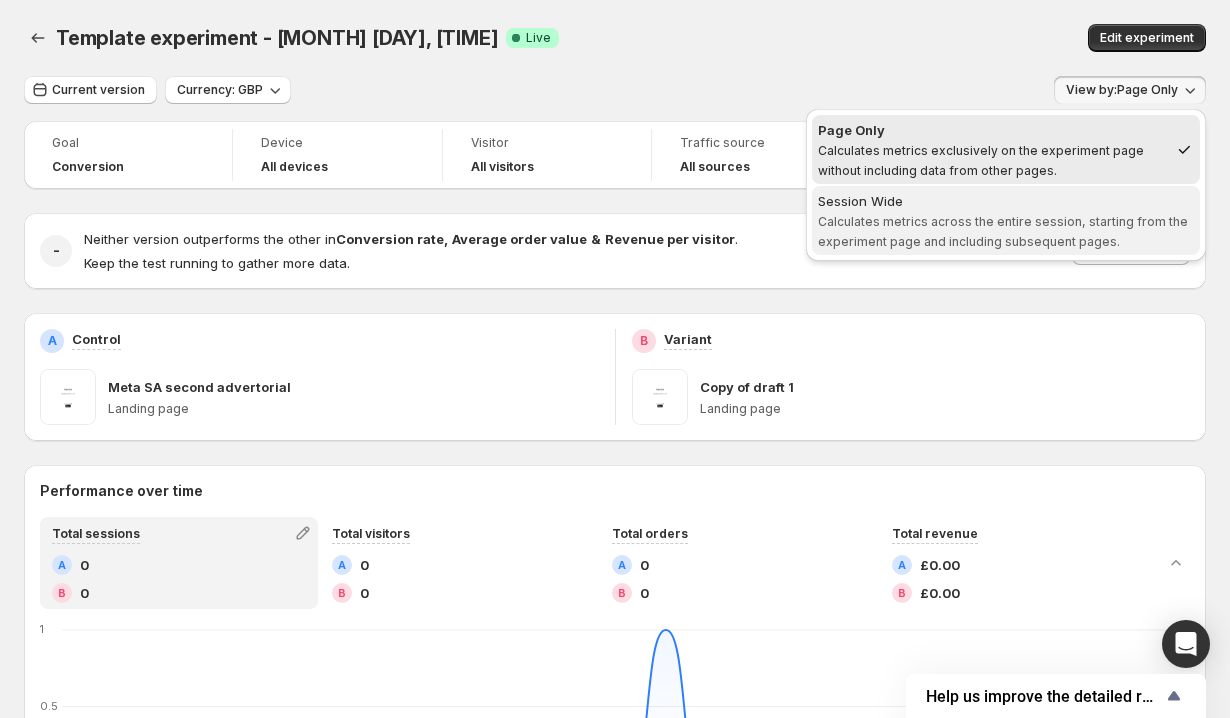 click on "Calculates metrics across the entire session, starting from the experiment page and including subsequent pages." at bounding box center [1003, 231] 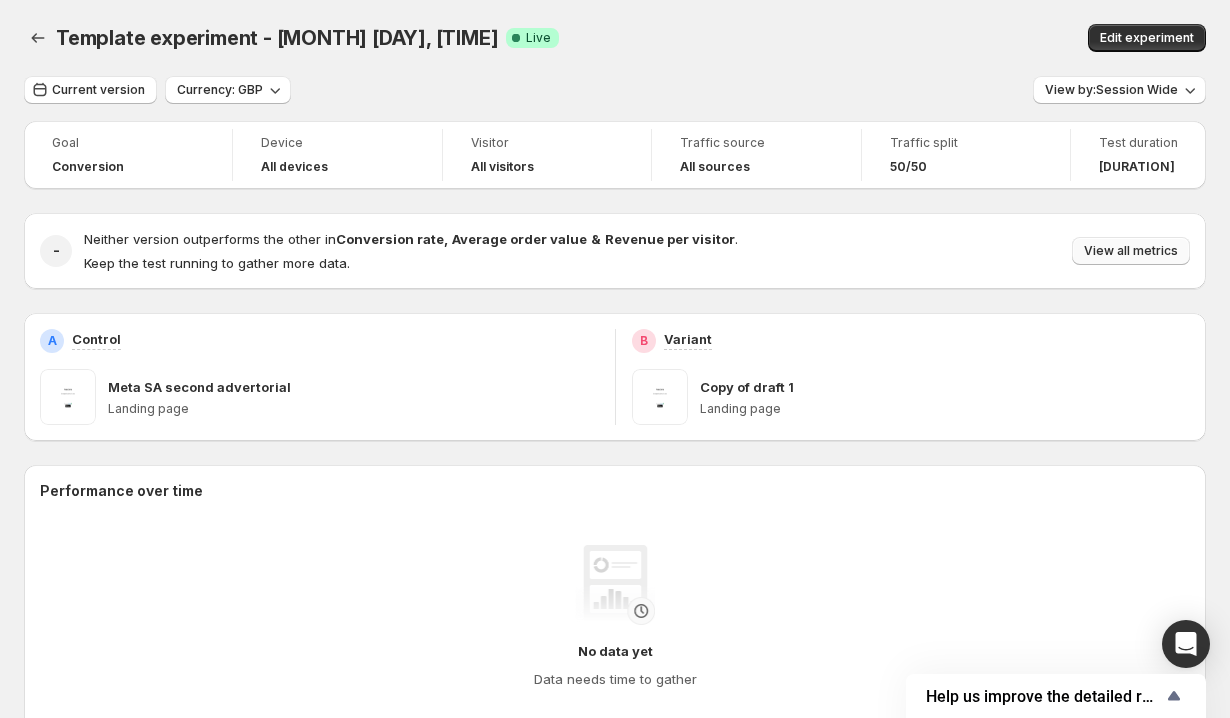 click on "View all metrics" at bounding box center [1131, 251] 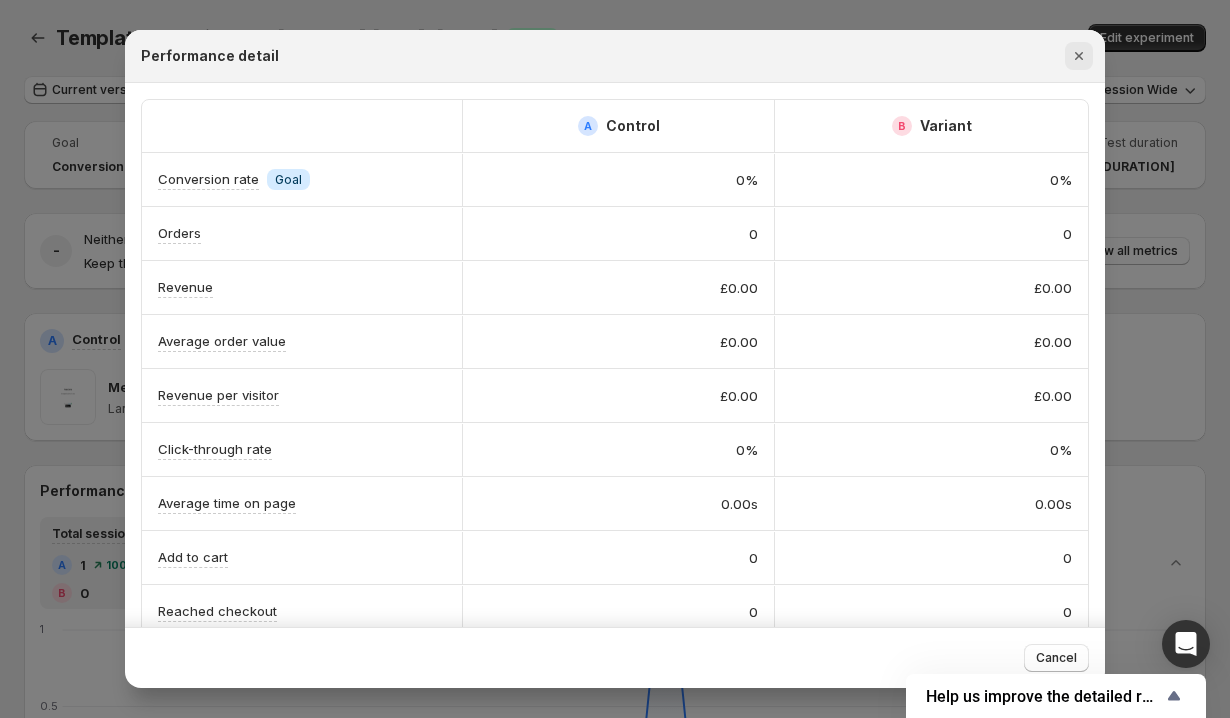 click 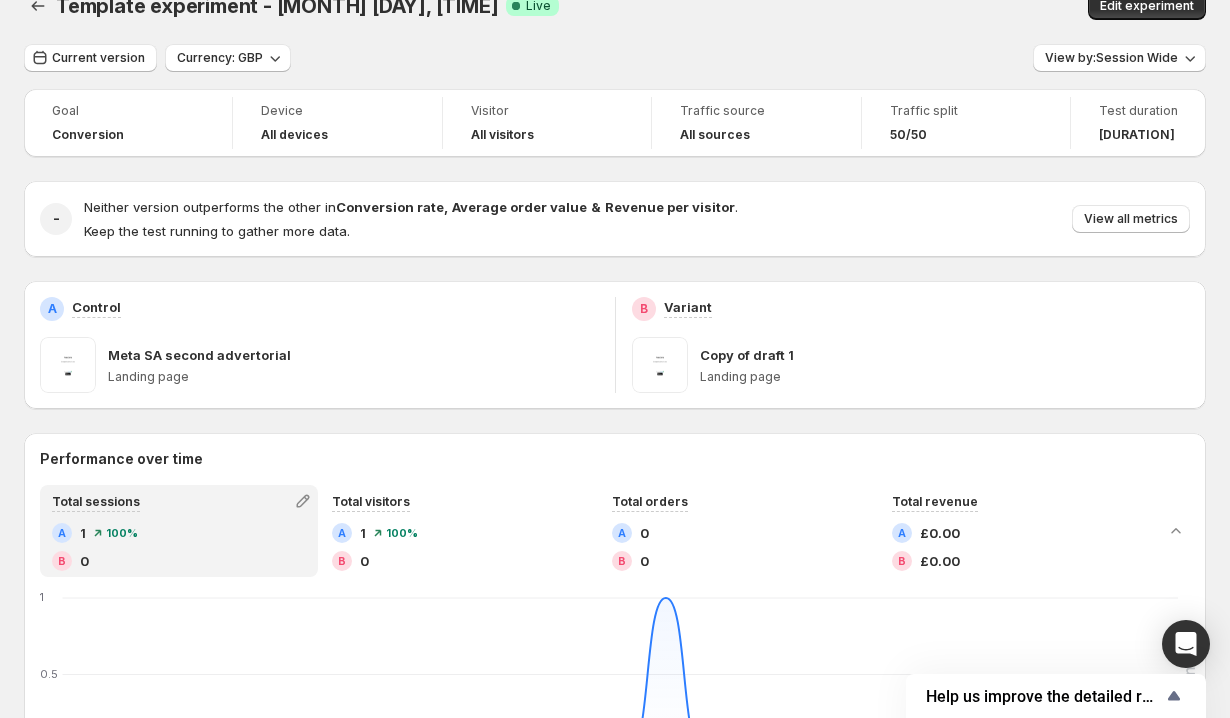 scroll, scrollTop: 34, scrollLeft: 0, axis: vertical 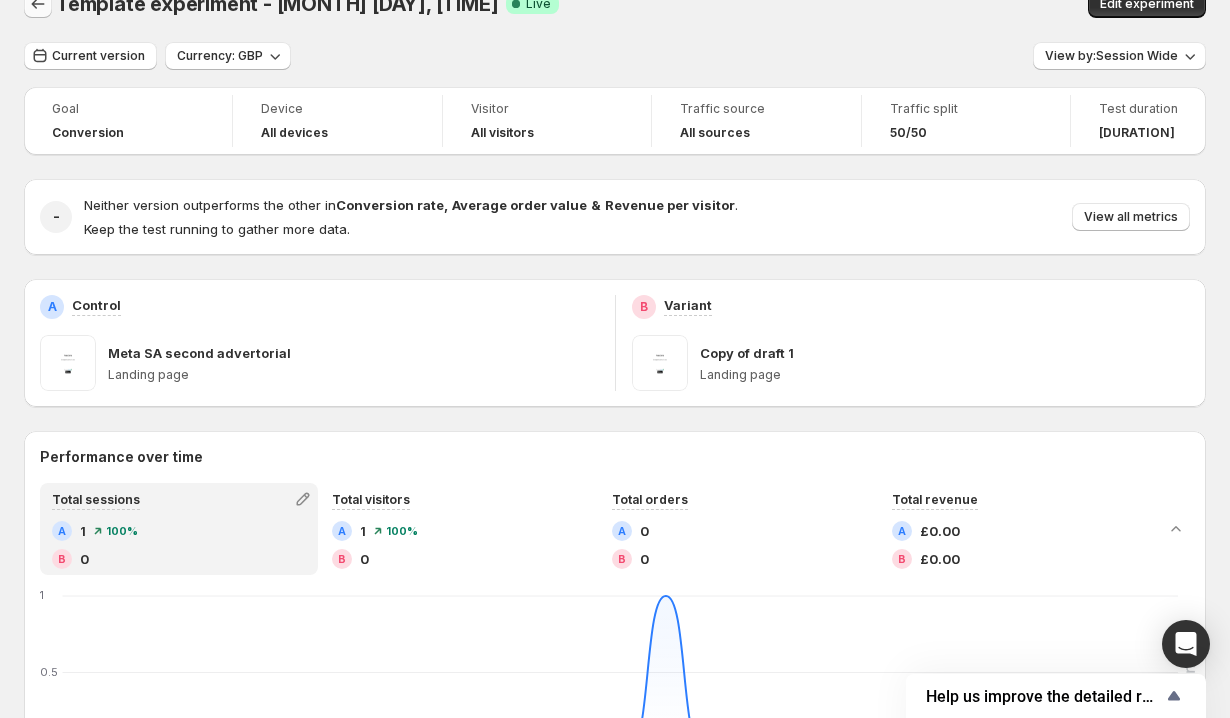 click 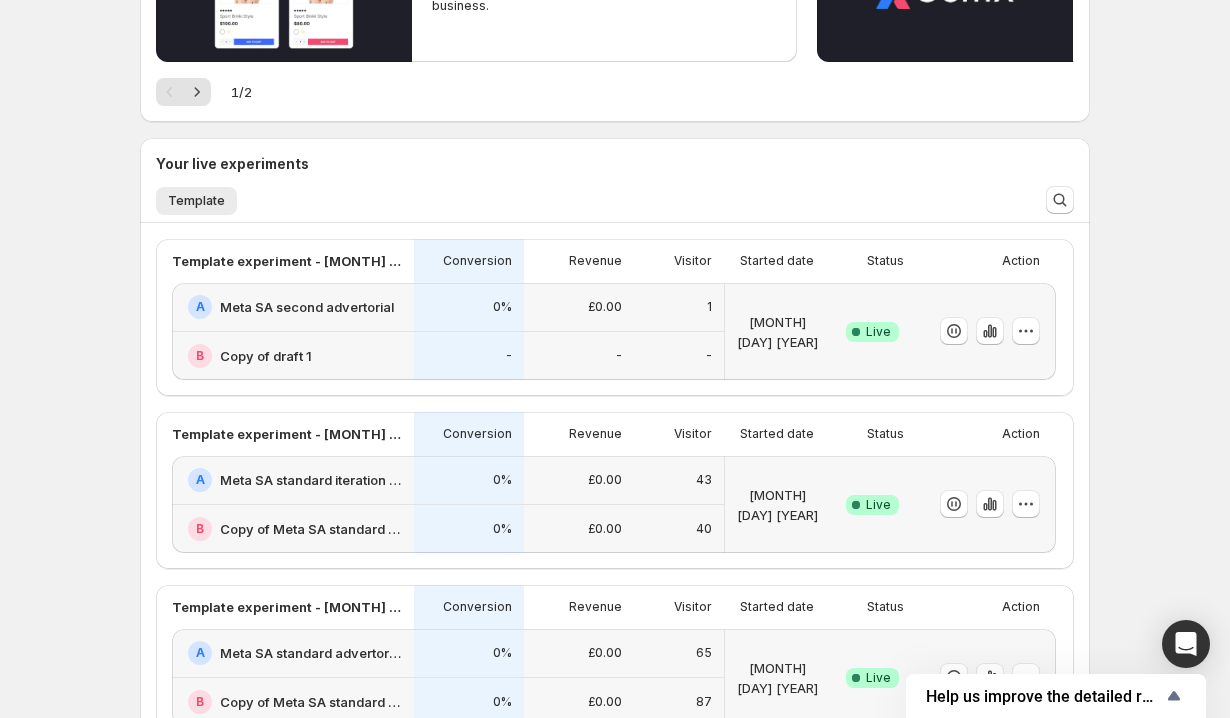 scroll, scrollTop: 610, scrollLeft: 0, axis: vertical 